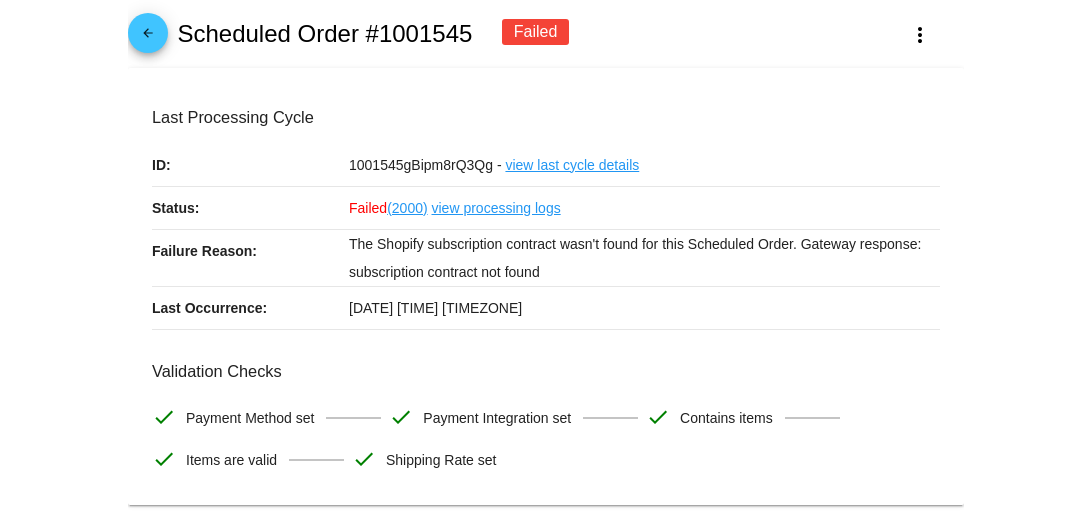 scroll, scrollTop: 0, scrollLeft: 0, axis: both 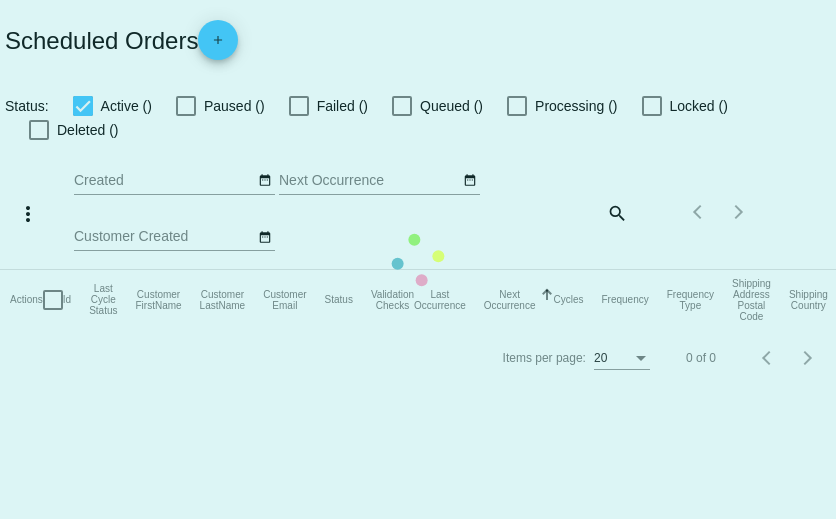 checkbox on "true" 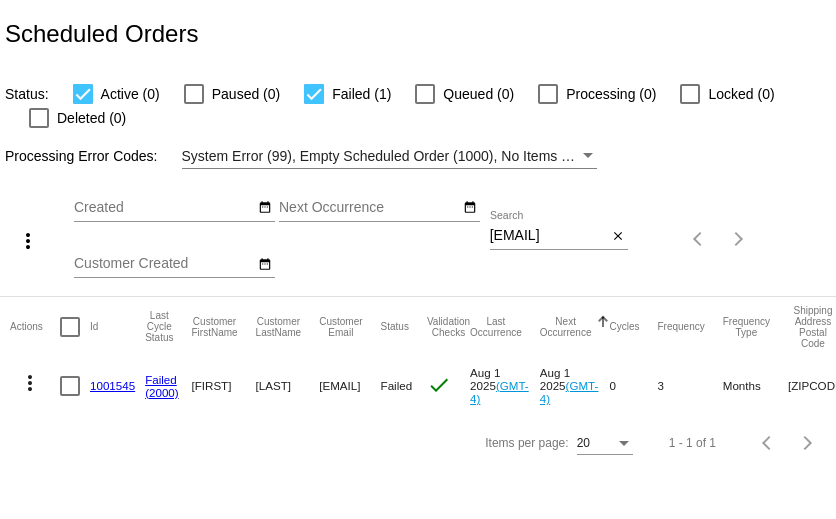 click on "[EMAIL]" at bounding box center [548, 236] 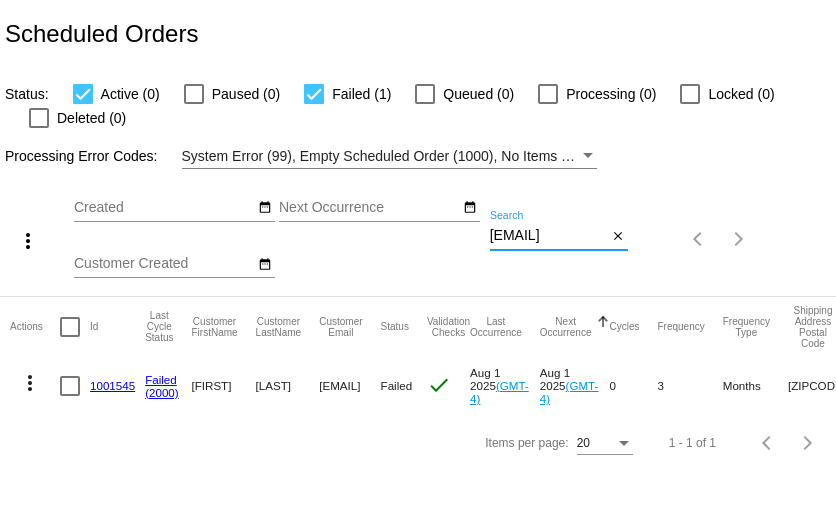click on "[EMAIL]" at bounding box center (548, 236) 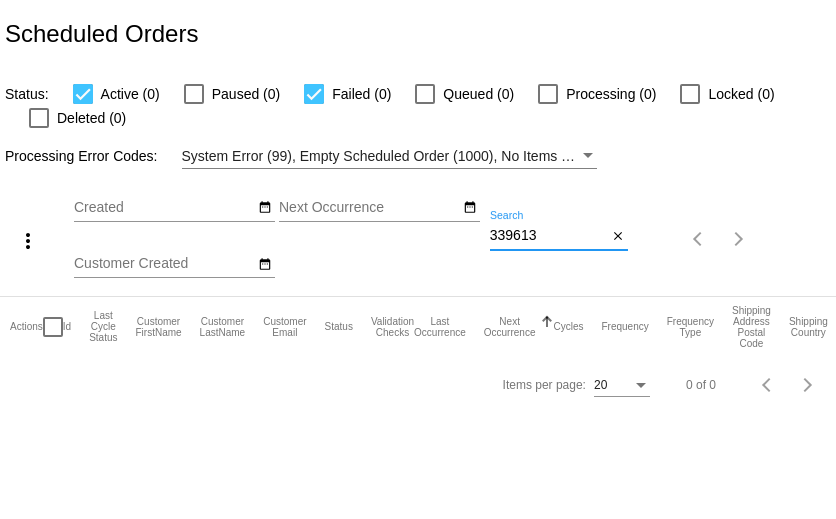 click on "339613" at bounding box center (548, 236) 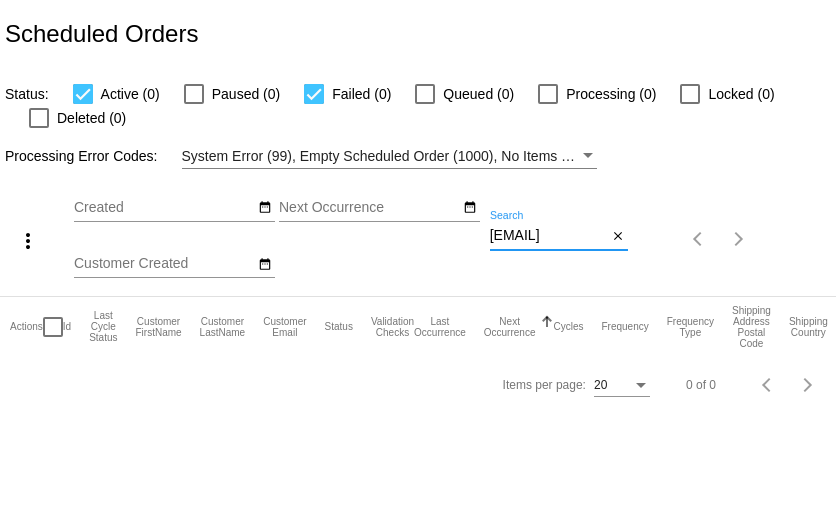 scroll, scrollTop: 0, scrollLeft: 4, axis: horizontal 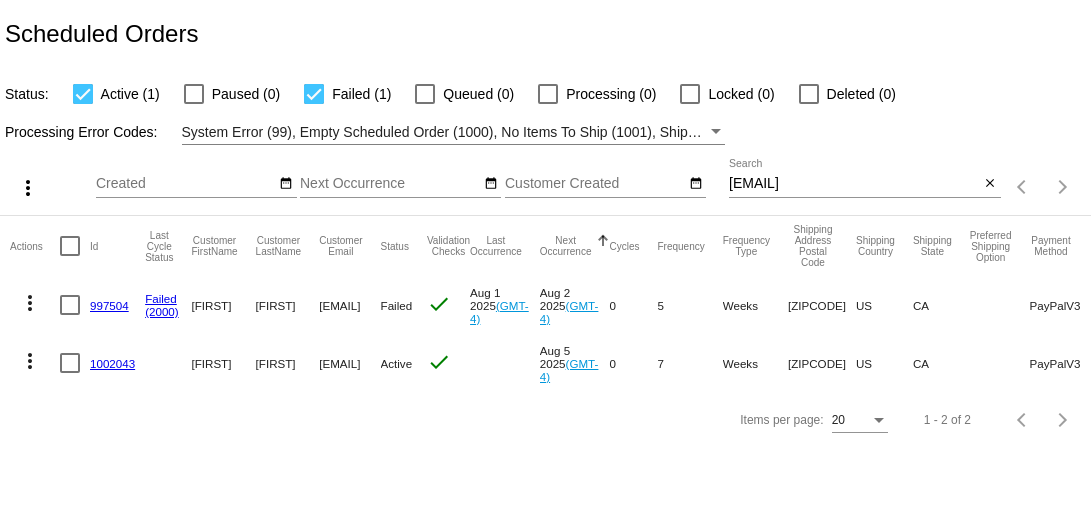click on "997504" 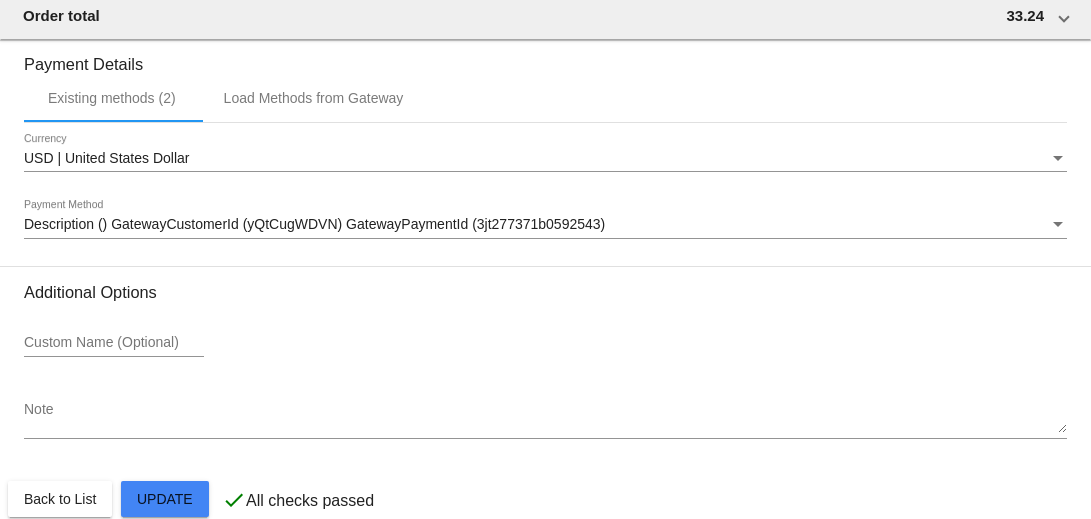 scroll, scrollTop: 2007, scrollLeft: 0, axis: vertical 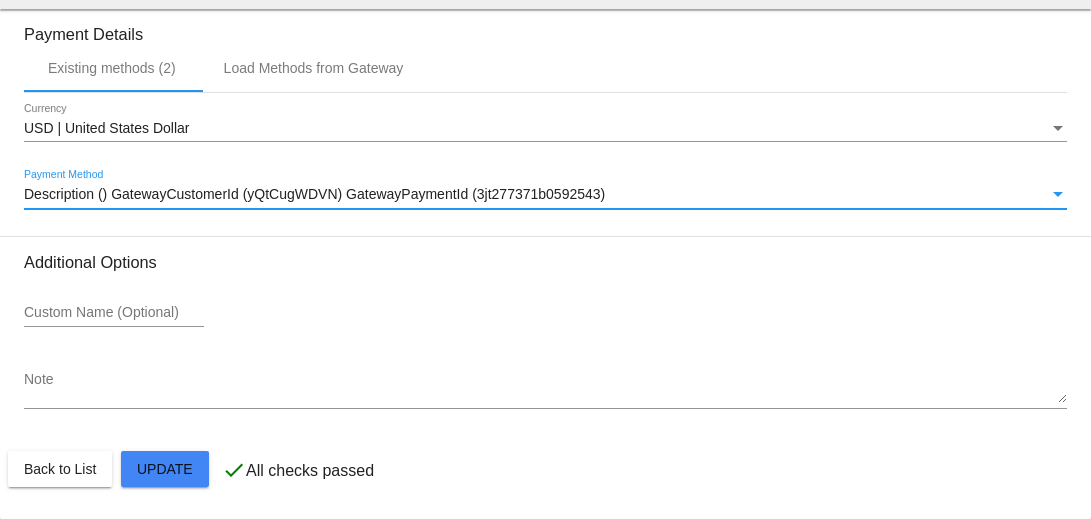 click at bounding box center (1058, 194) 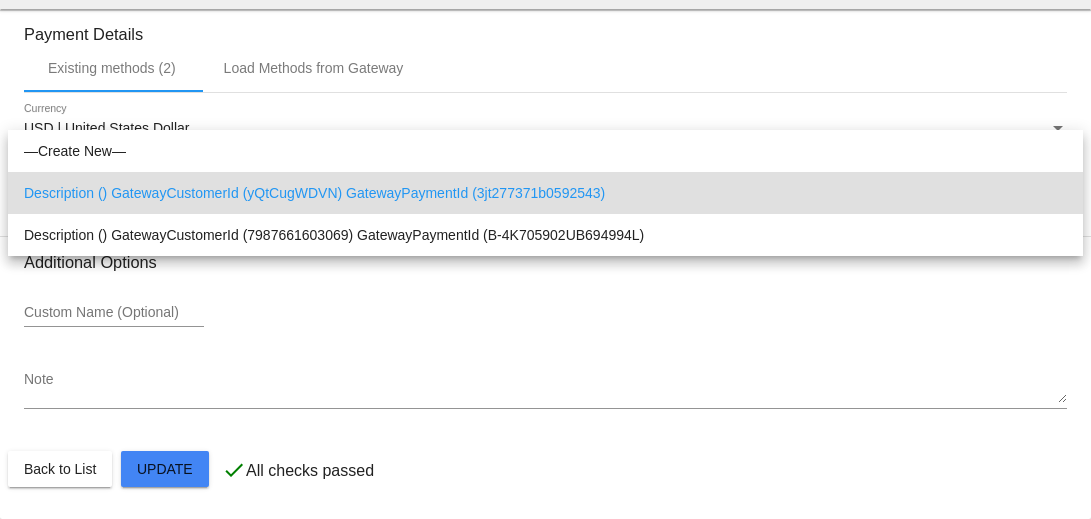 click on "Description () GatewayCustomerId (yQtCugWDVN)
GatewayPaymentId (3jt277371b0592543)" at bounding box center (545, 193) 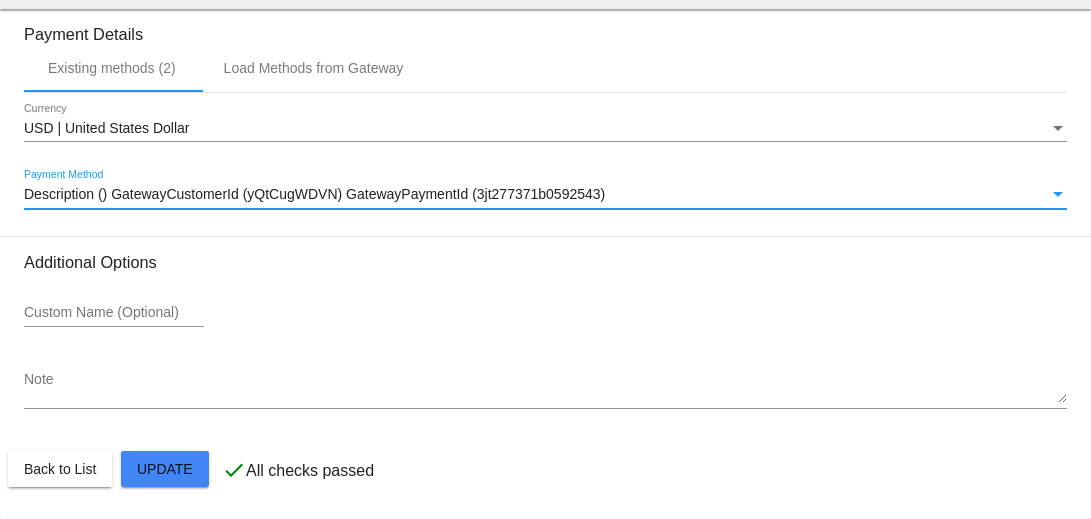 scroll, scrollTop: 2007, scrollLeft: 0, axis: vertical 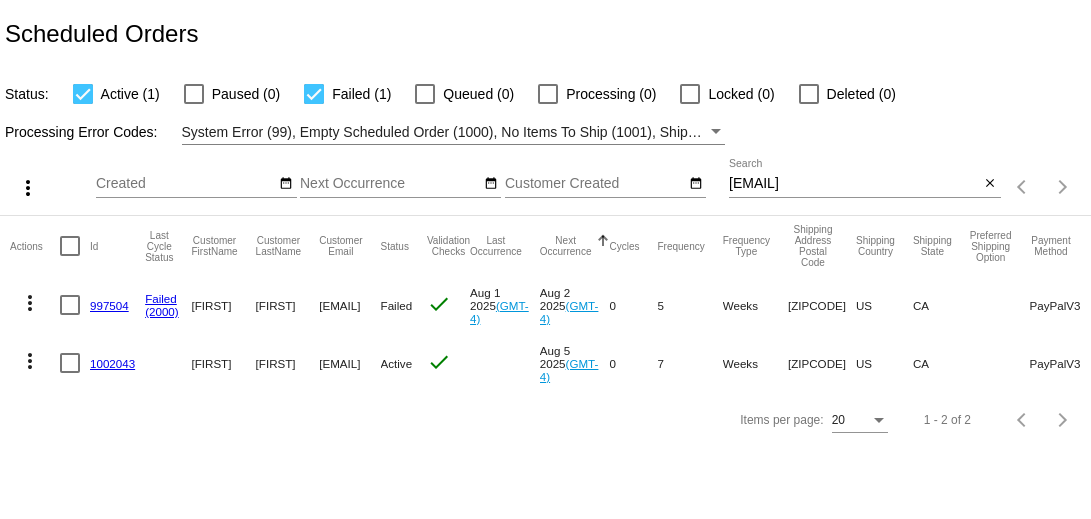 click on "1002043" 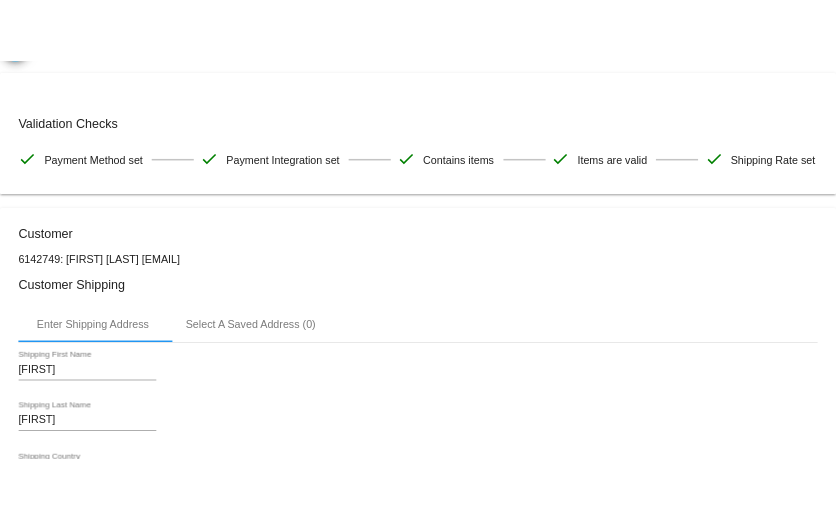 scroll, scrollTop: 0, scrollLeft: 0, axis: both 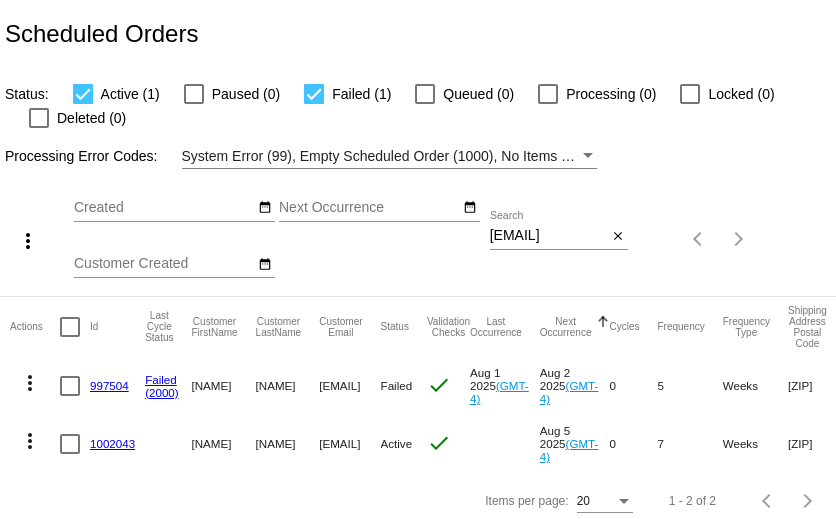 click on "more_vert" 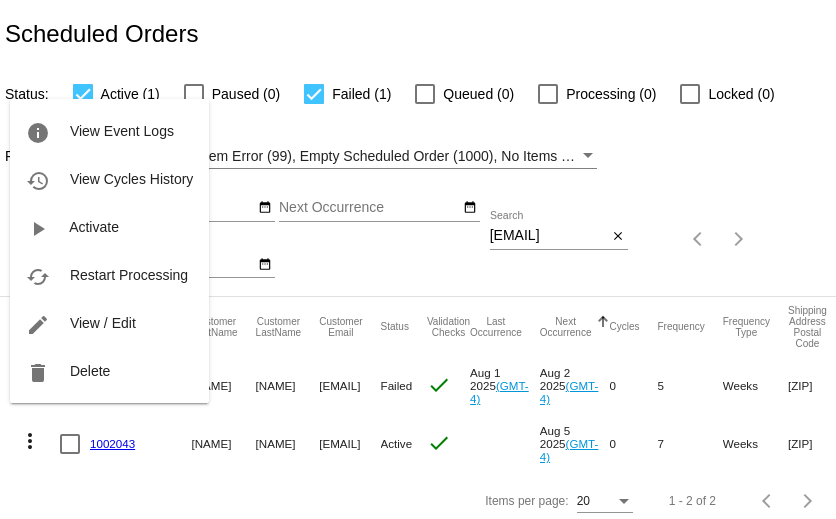 click at bounding box center [418, 259] 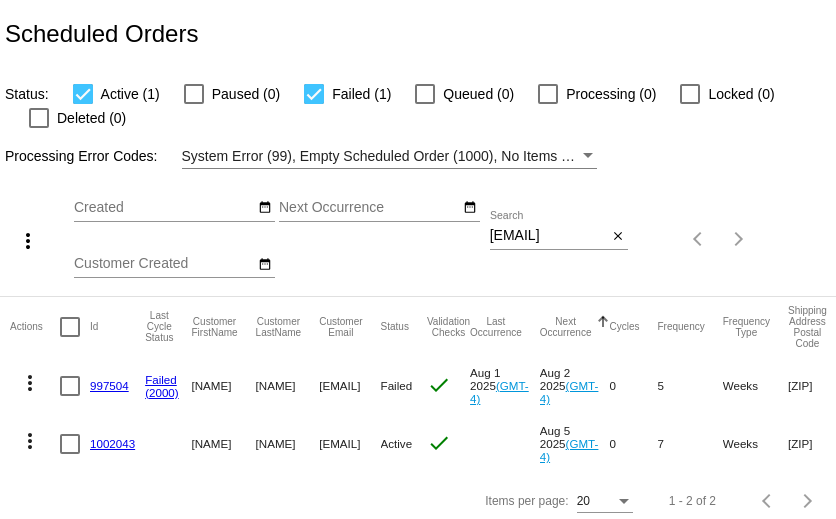 click on "997504" 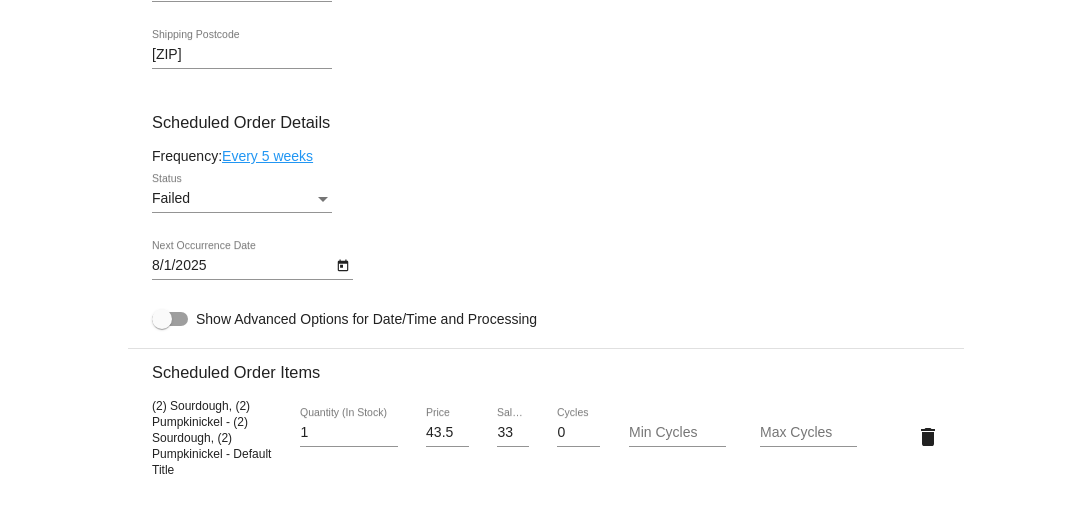 scroll, scrollTop: 1151, scrollLeft: 0, axis: vertical 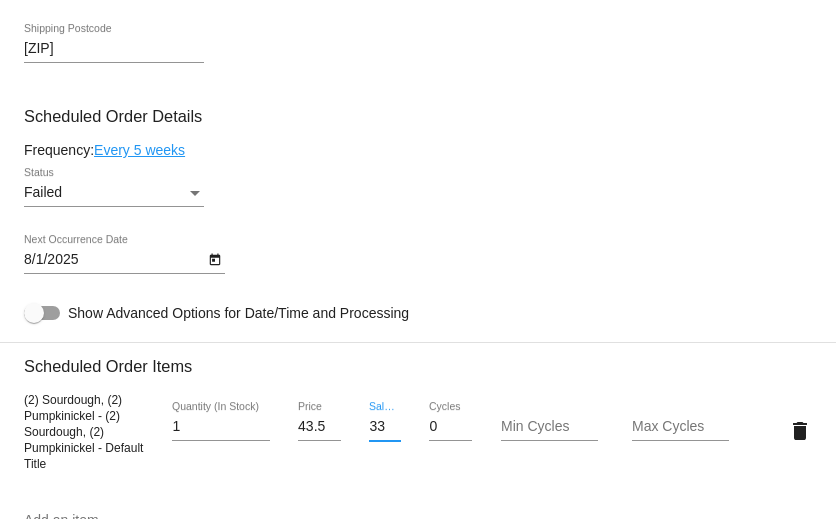 click on "33.24" at bounding box center (384, 427) 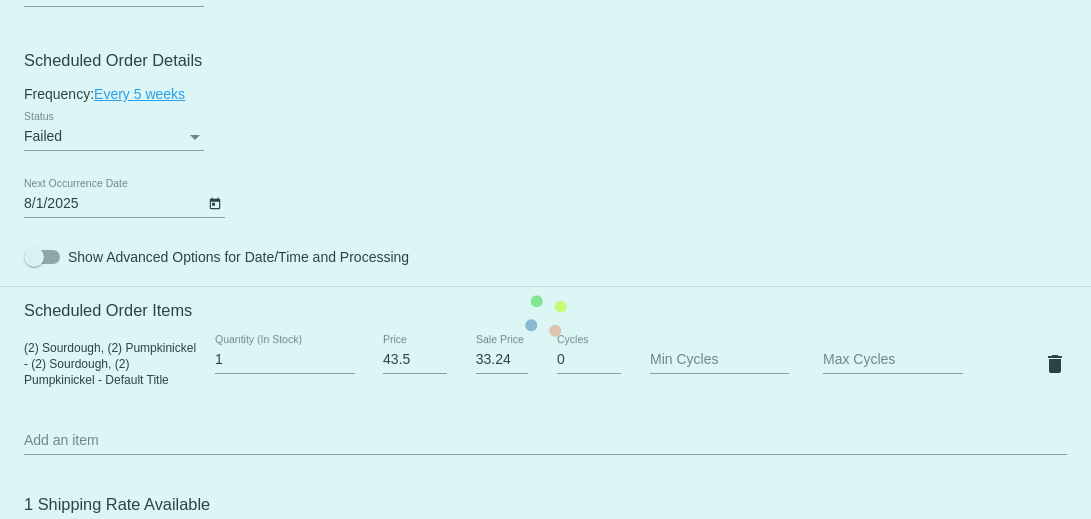 scroll, scrollTop: 1137, scrollLeft: 0, axis: vertical 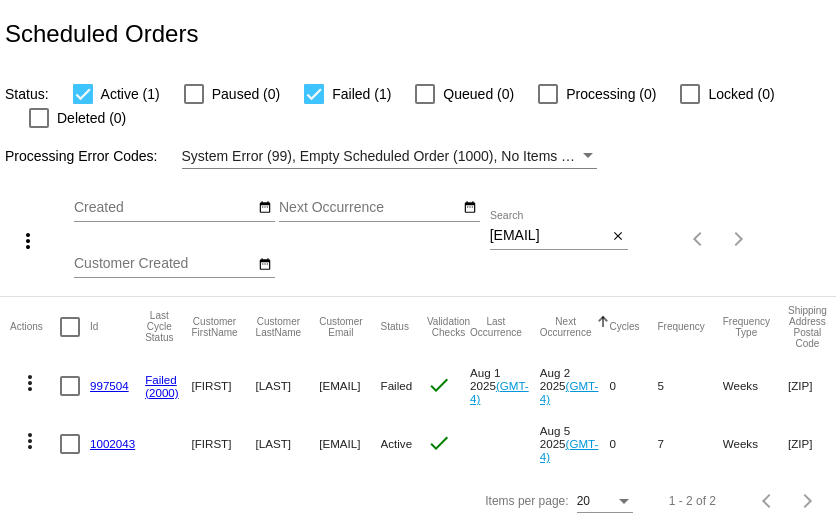 click on "[EMAIL]" at bounding box center [548, 236] 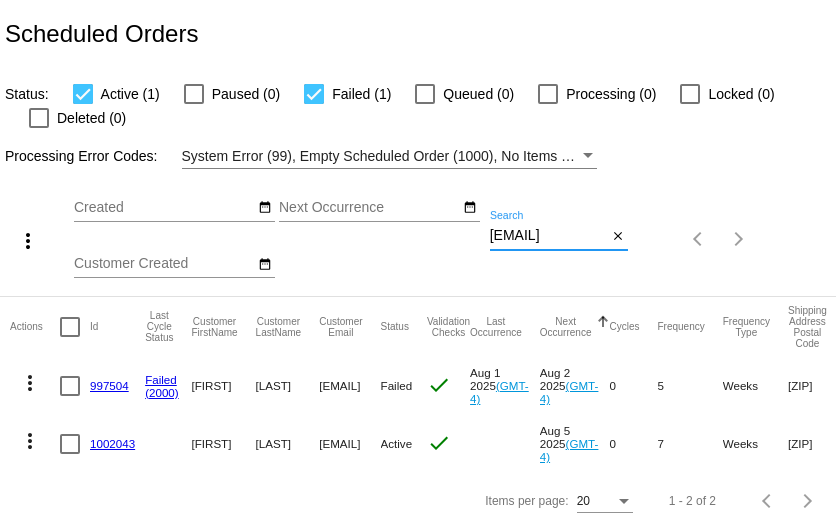 click on "[EMAIL]" at bounding box center (548, 236) 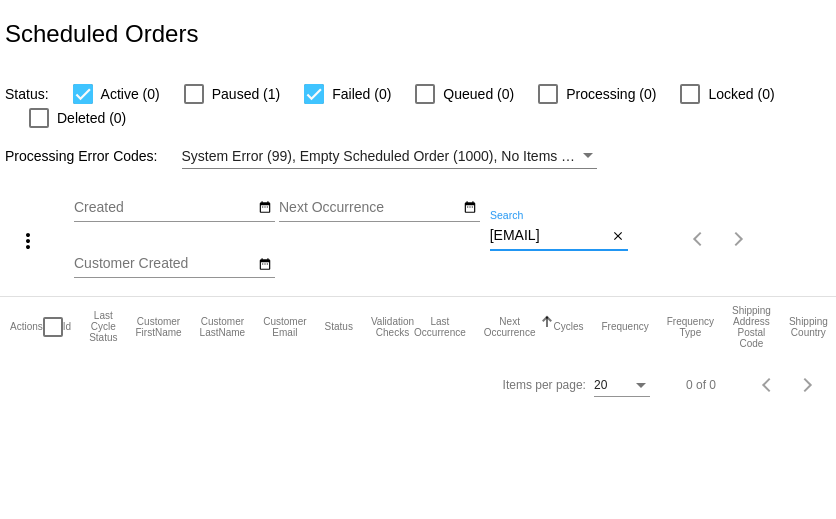 click at bounding box center (194, 94) 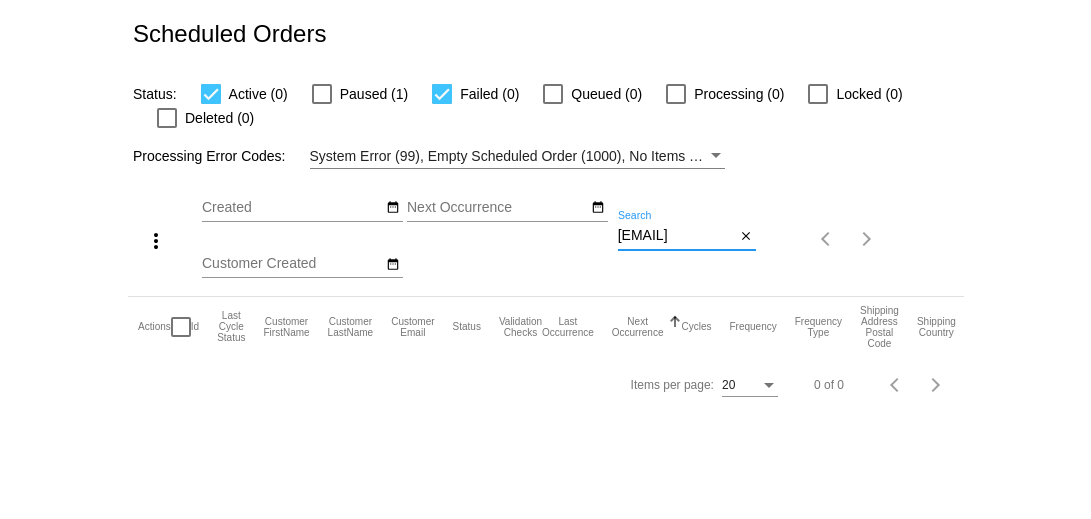 scroll, scrollTop: 0, scrollLeft: 0, axis: both 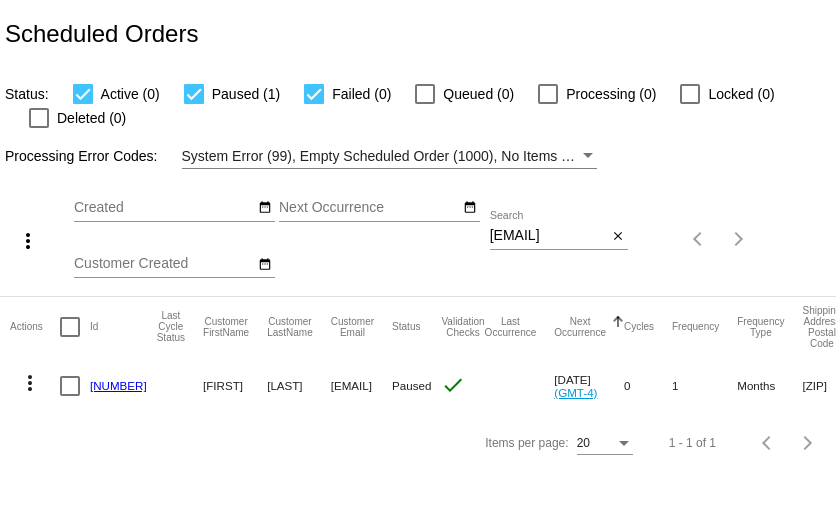 click on "[NUMBER]" 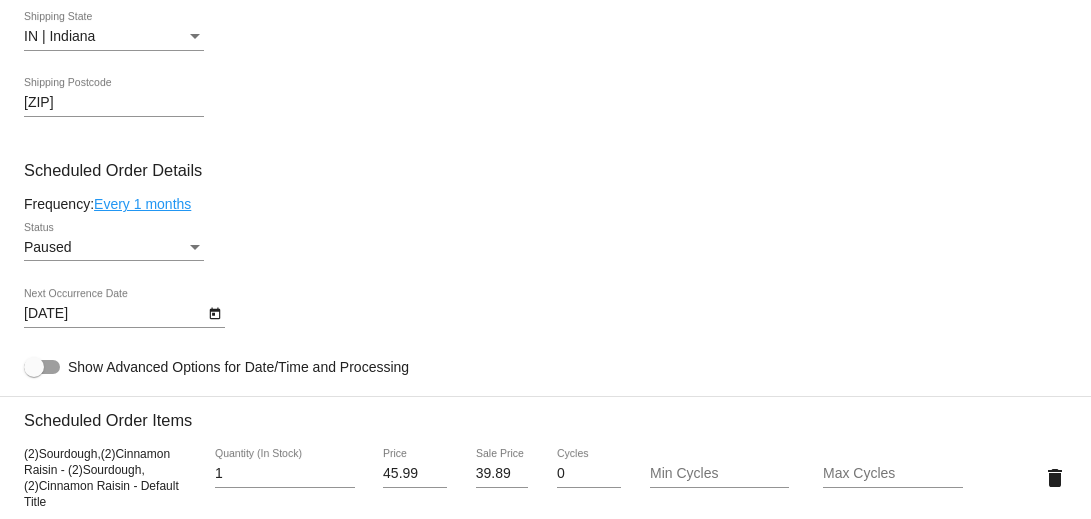 scroll, scrollTop: 821, scrollLeft: 0, axis: vertical 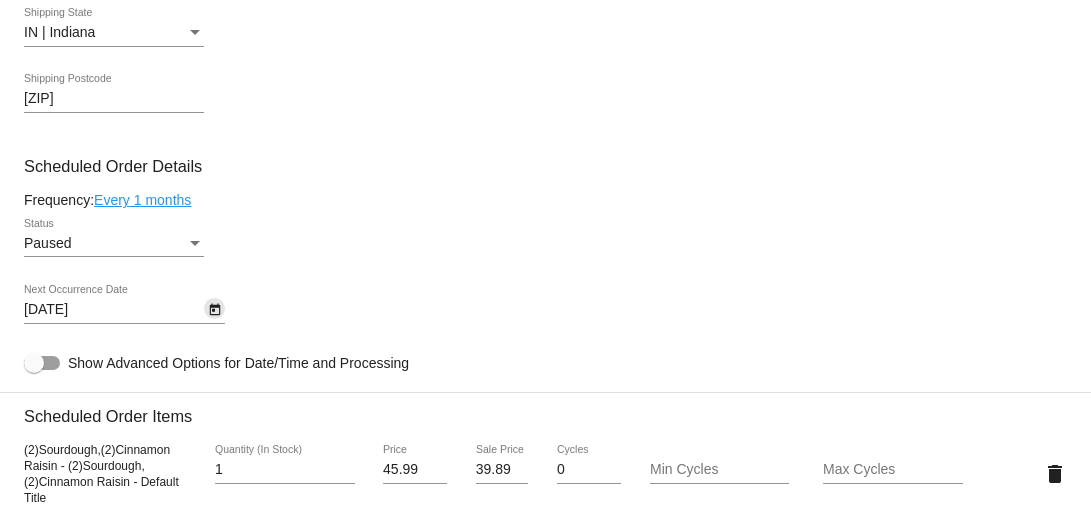 click 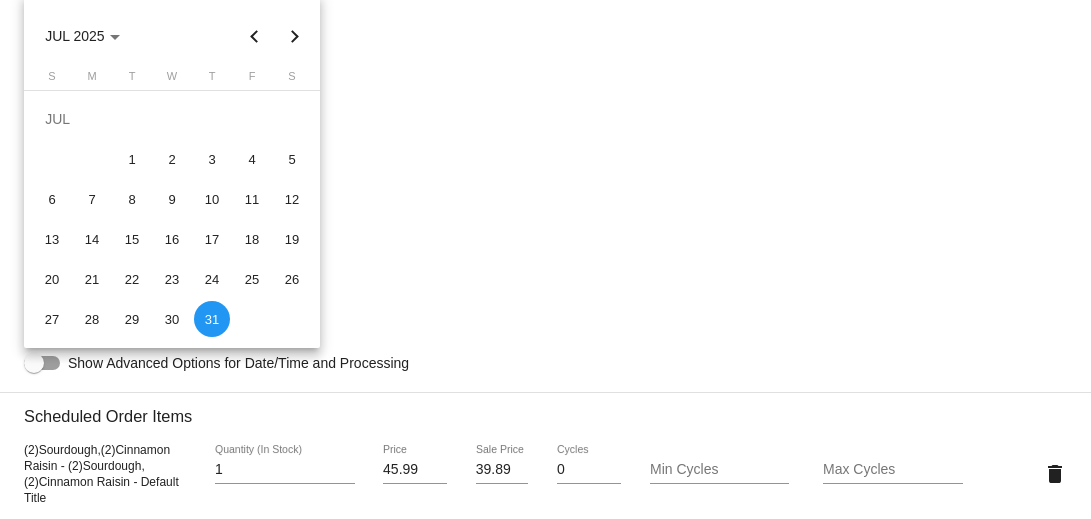 click at bounding box center [295, 36] 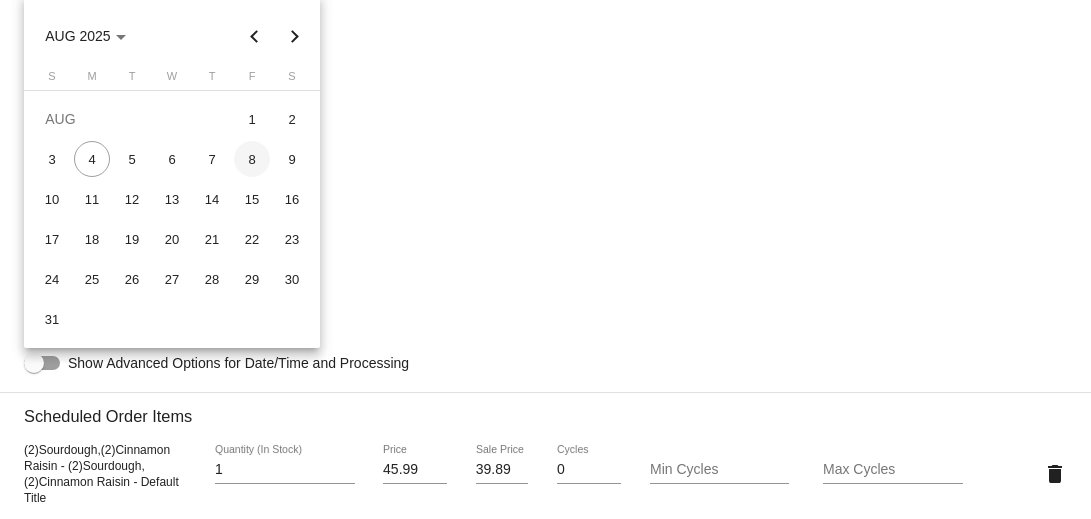 click on "8" at bounding box center (252, 159) 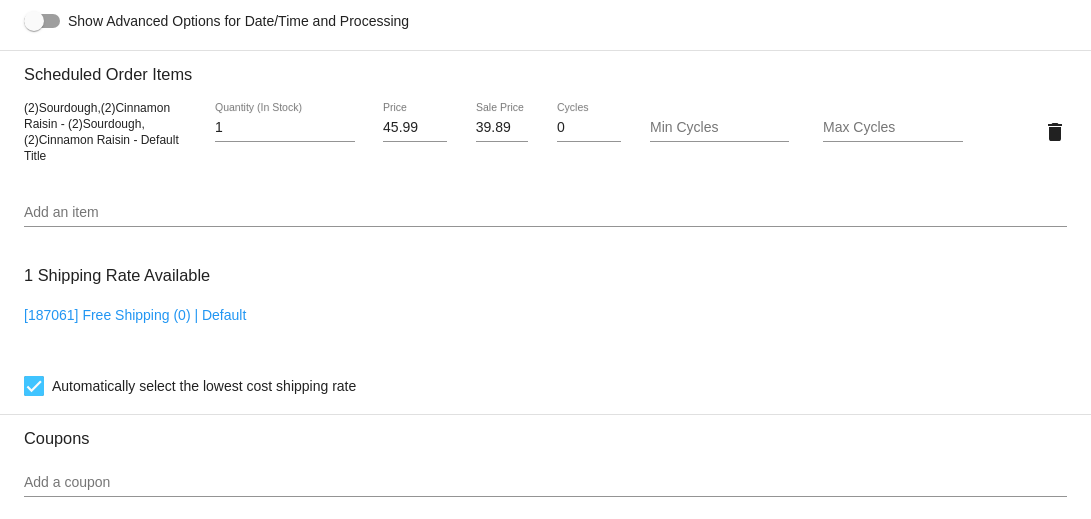 scroll, scrollTop: 1072, scrollLeft: 0, axis: vertical 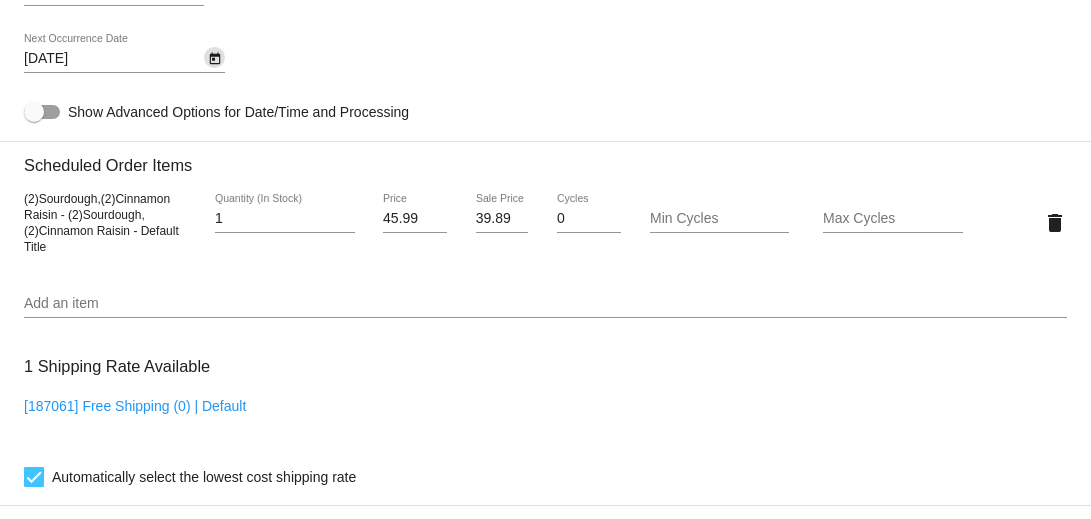 click on "Paused
Status" 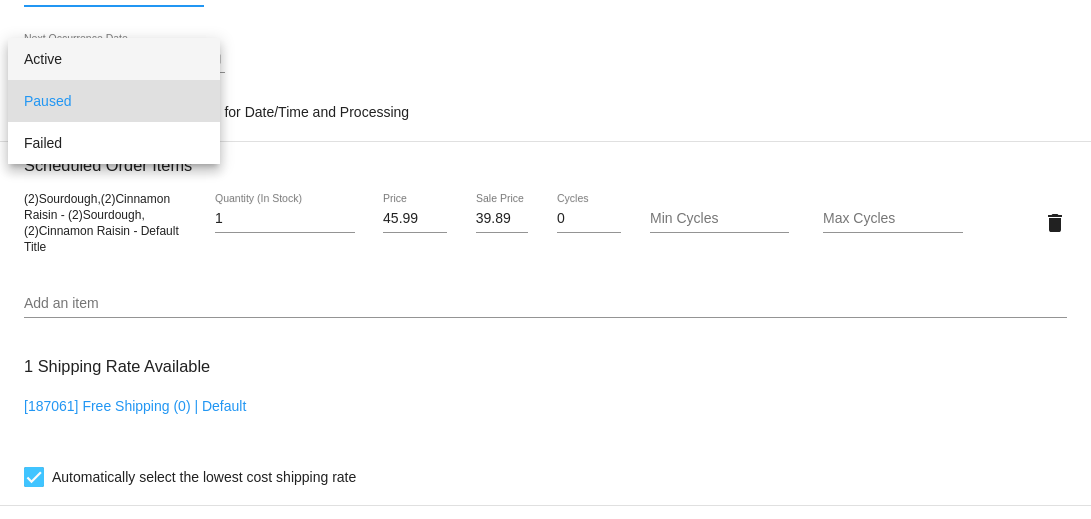 click on "Active" at bounding box center (114, 59) 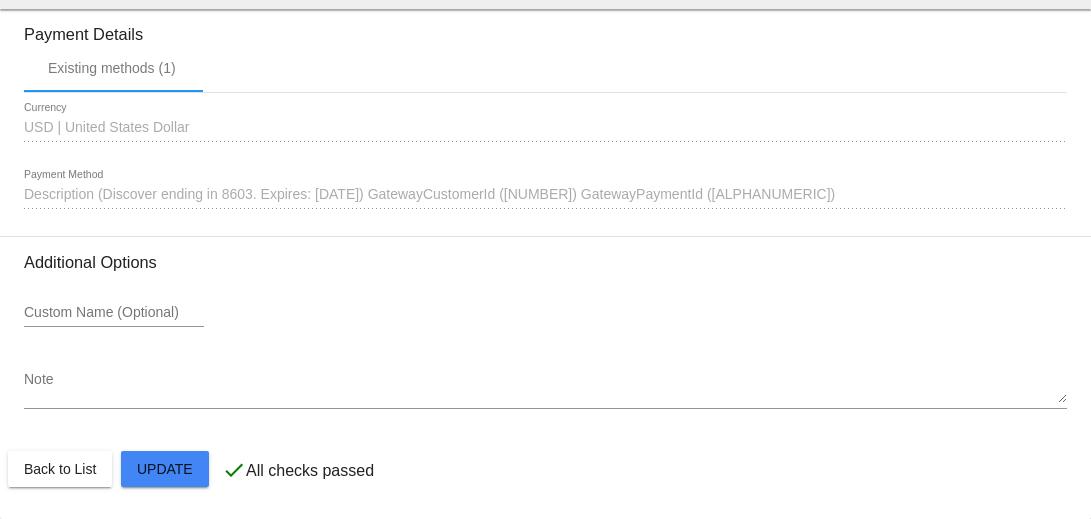 scroll, scrollTop: 1794, scrollLeft: 0, axis: vertical 